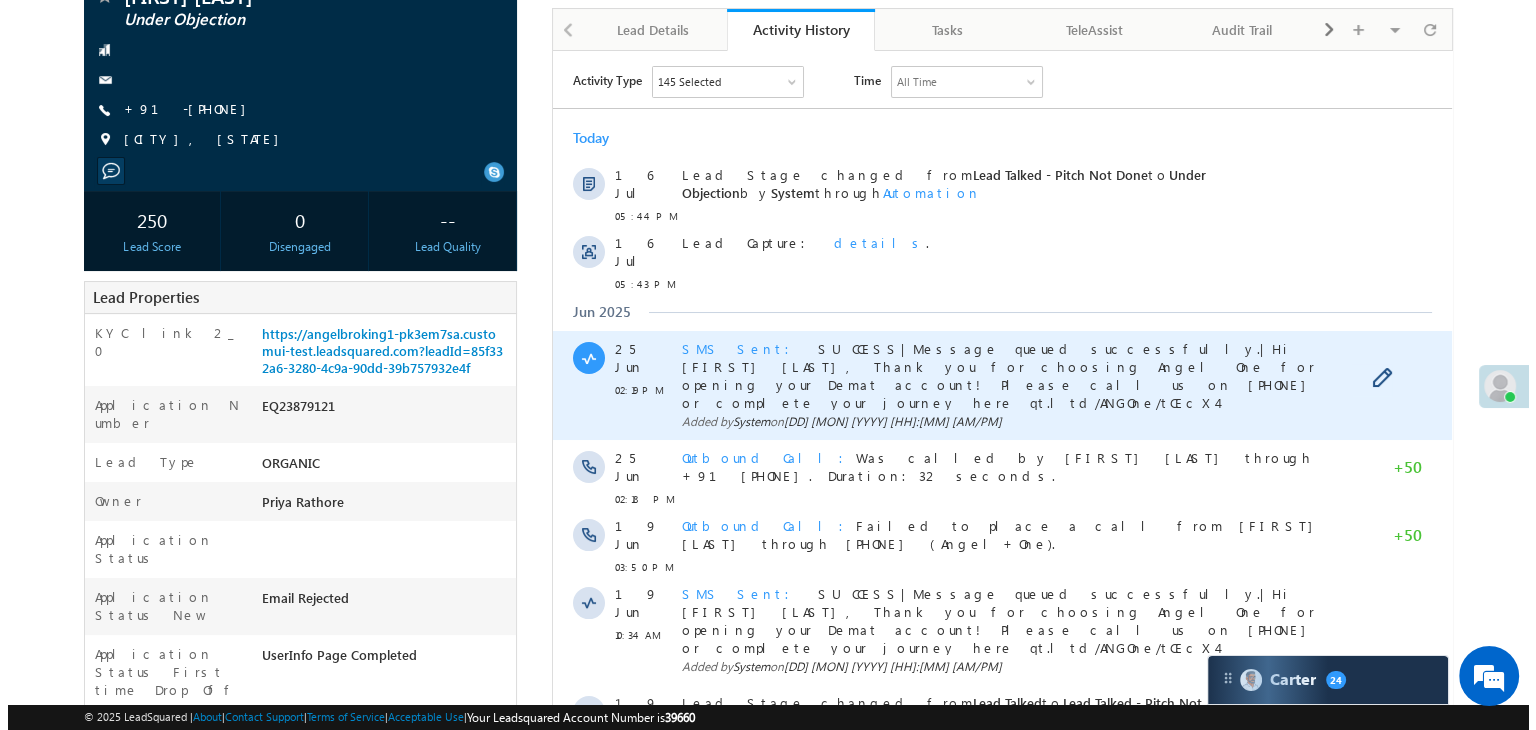 scroll, scrollTop: 0, scrollLeft: 0, axis: both 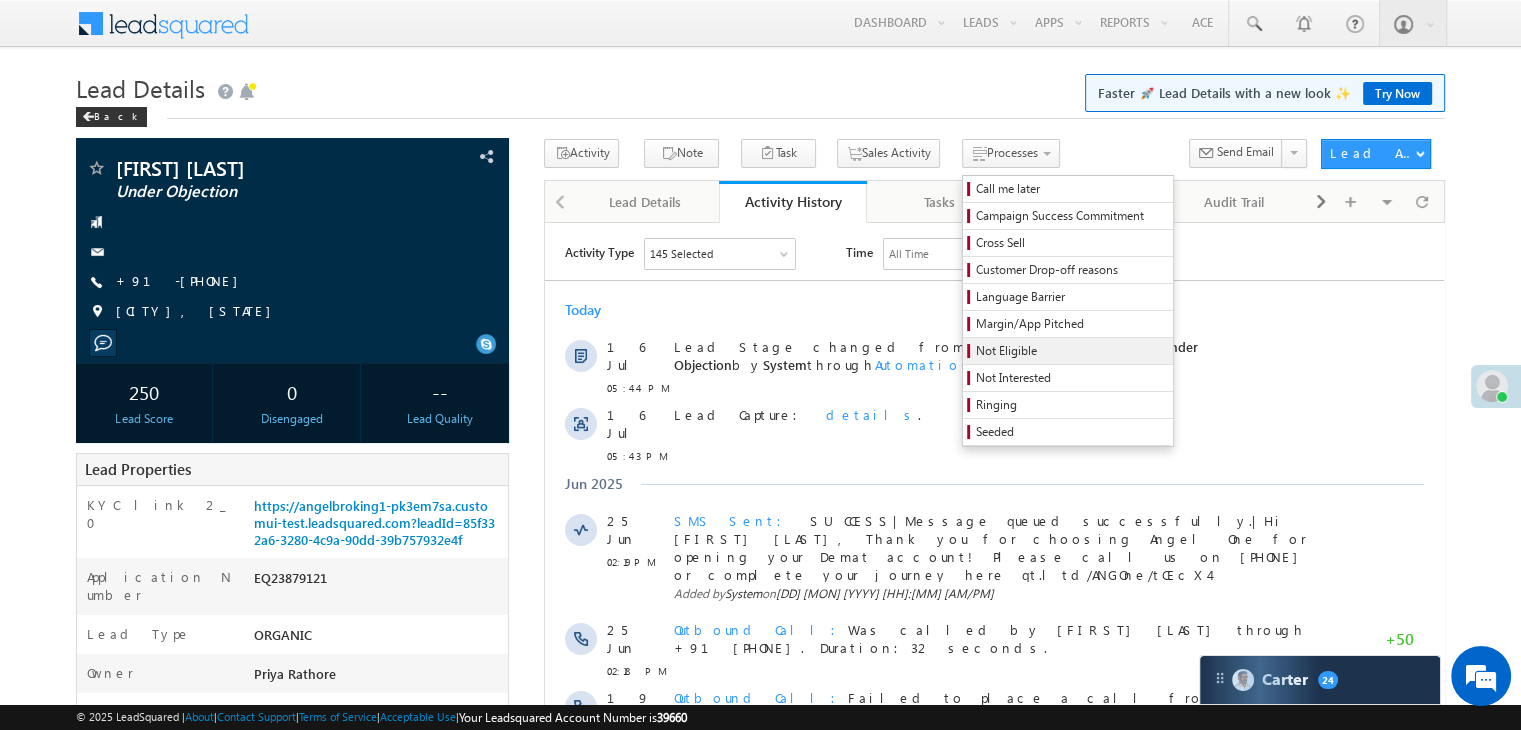 click on "Not Eligible" at bounding box center (1071, 351) 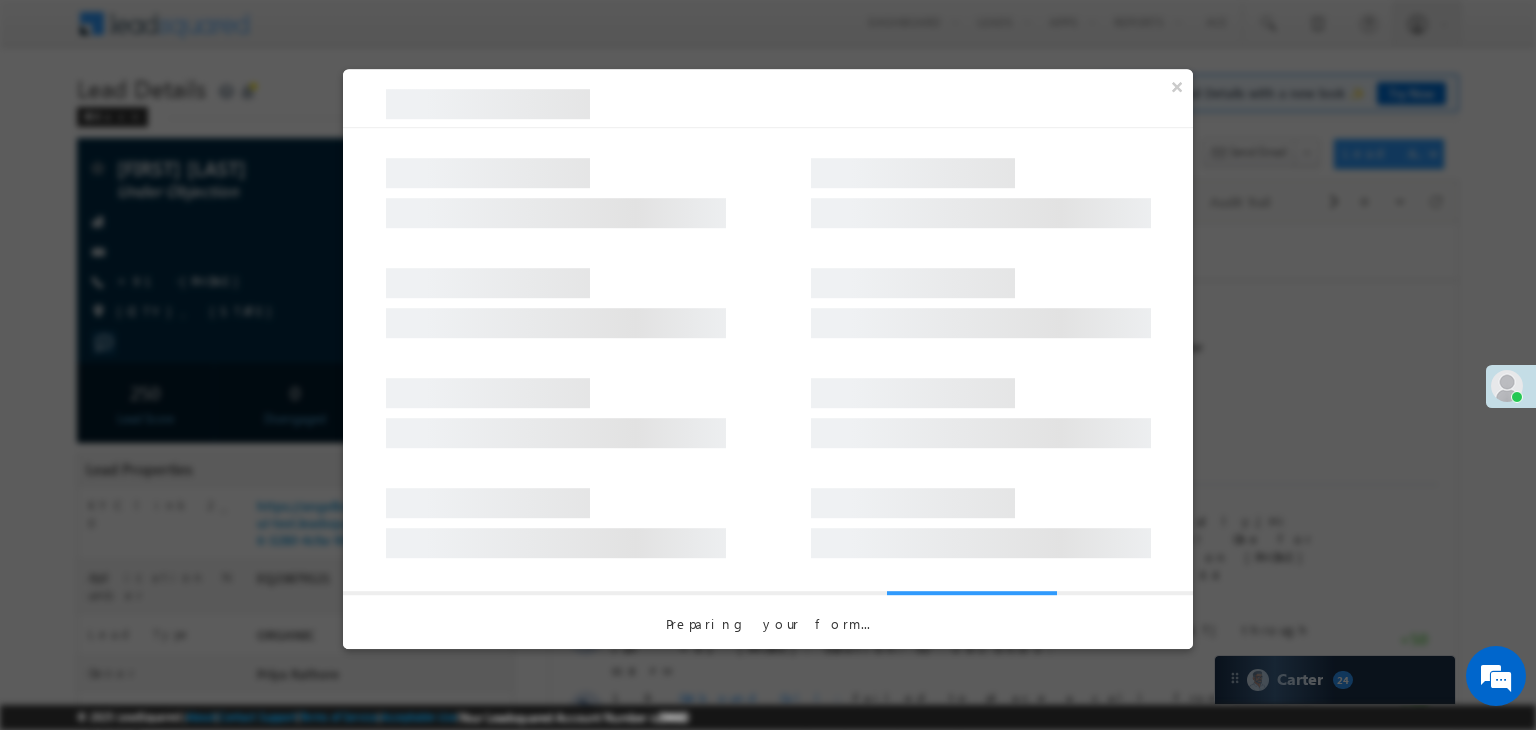 scroll, scrollTop: 0, scrollLeft: 0, axis: both 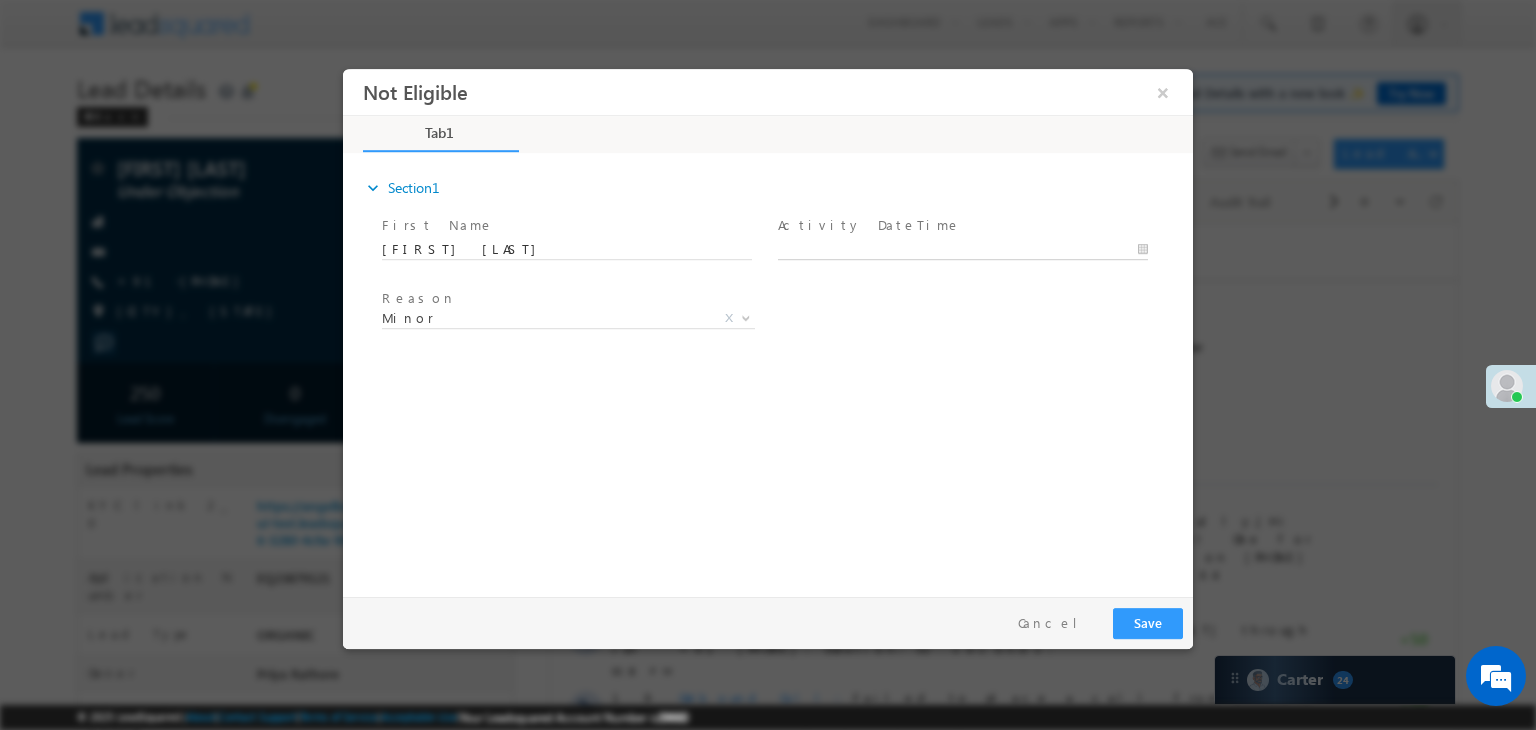 type on "07/16/25 5:44 PM" 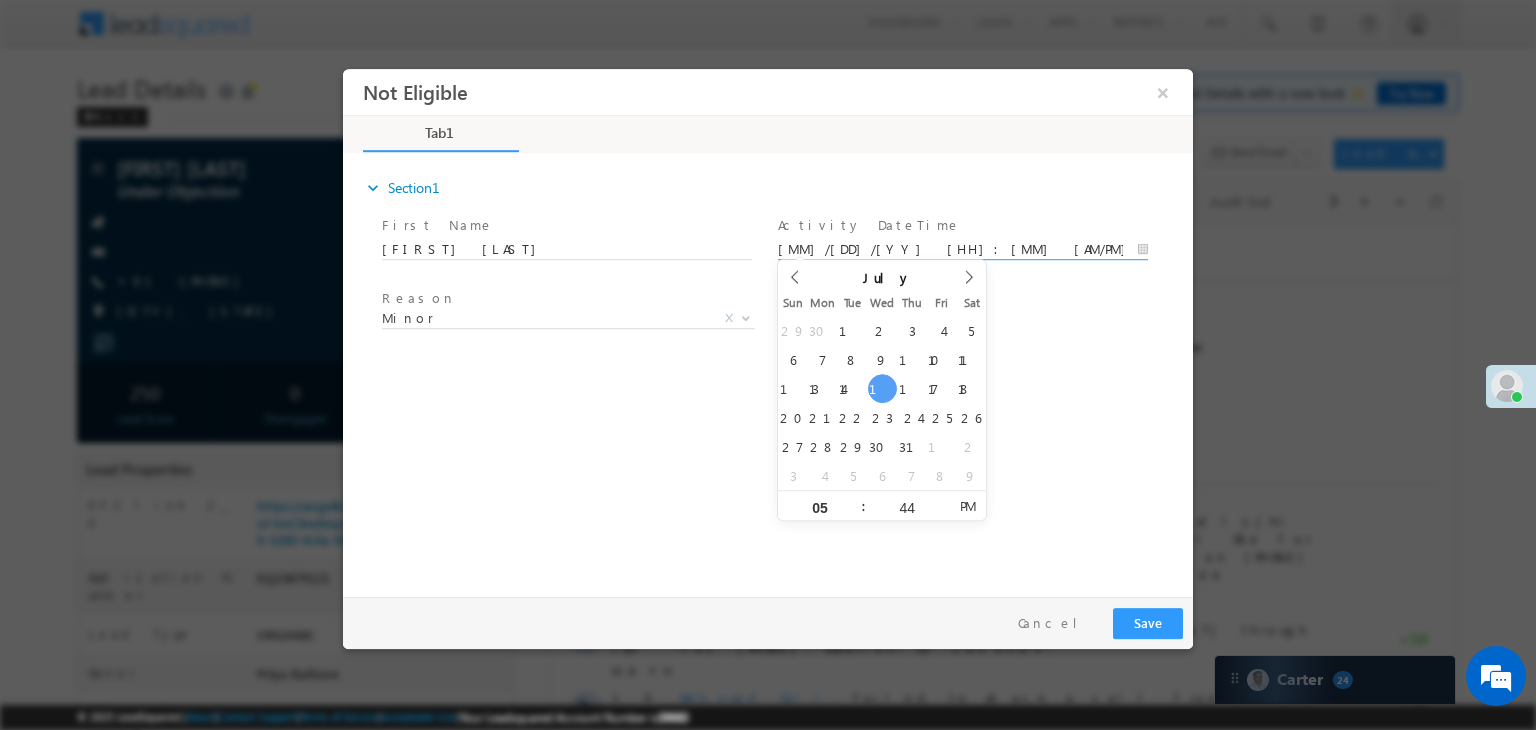 click on "07/16/25 5:44 PM" at bounding box center [963, 250] 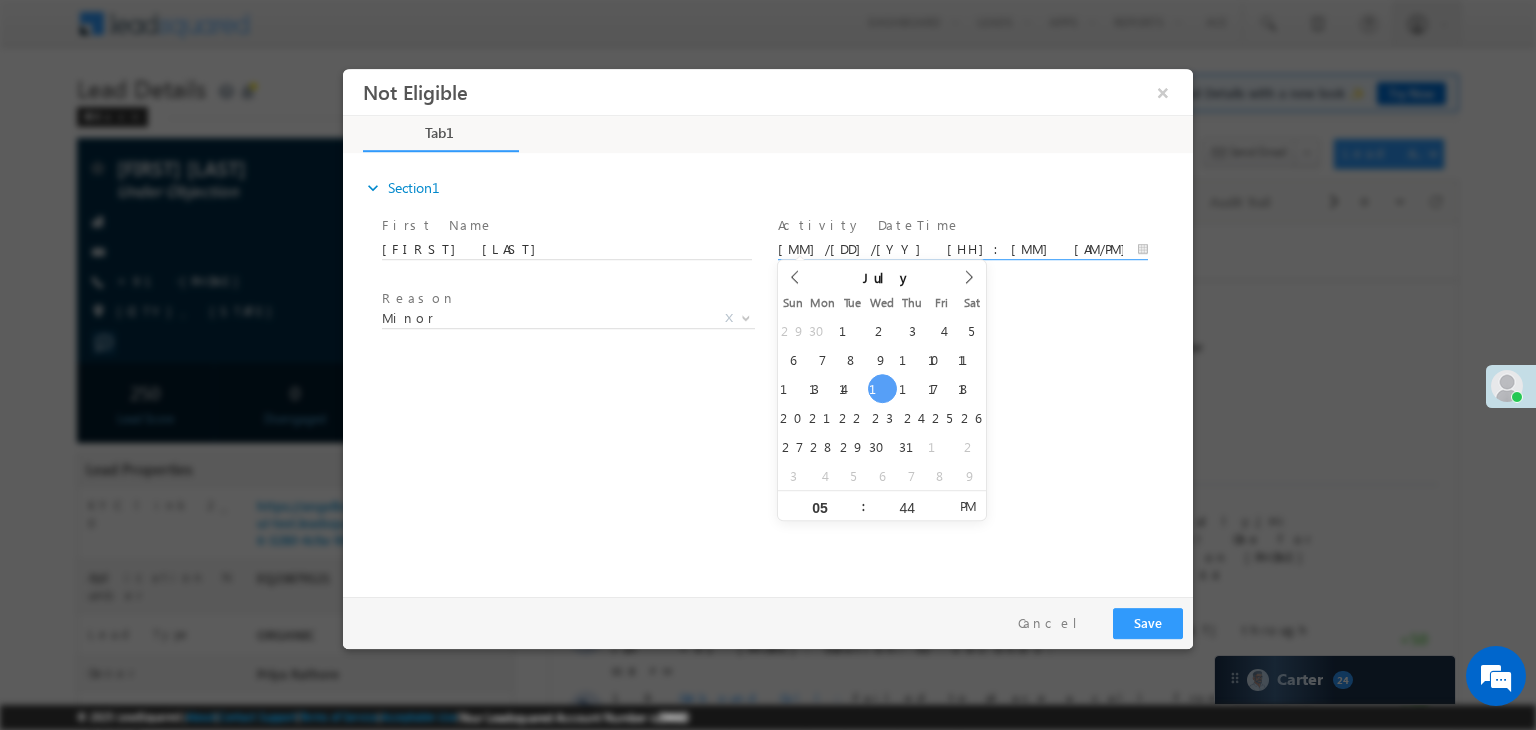 click on "Reason
*" at bounding box center (566, 300) 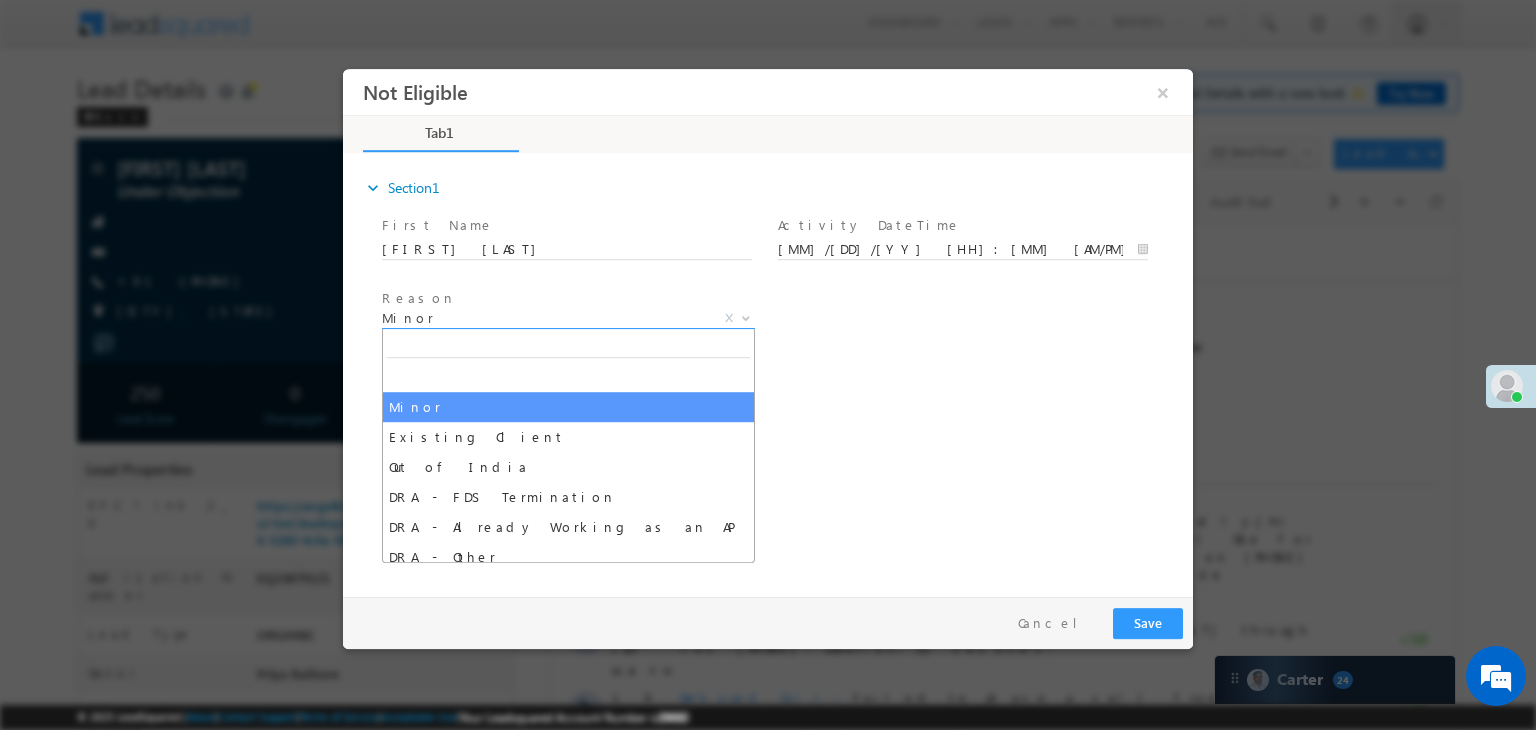 click on "Minor" at bounding box center [544, 318] 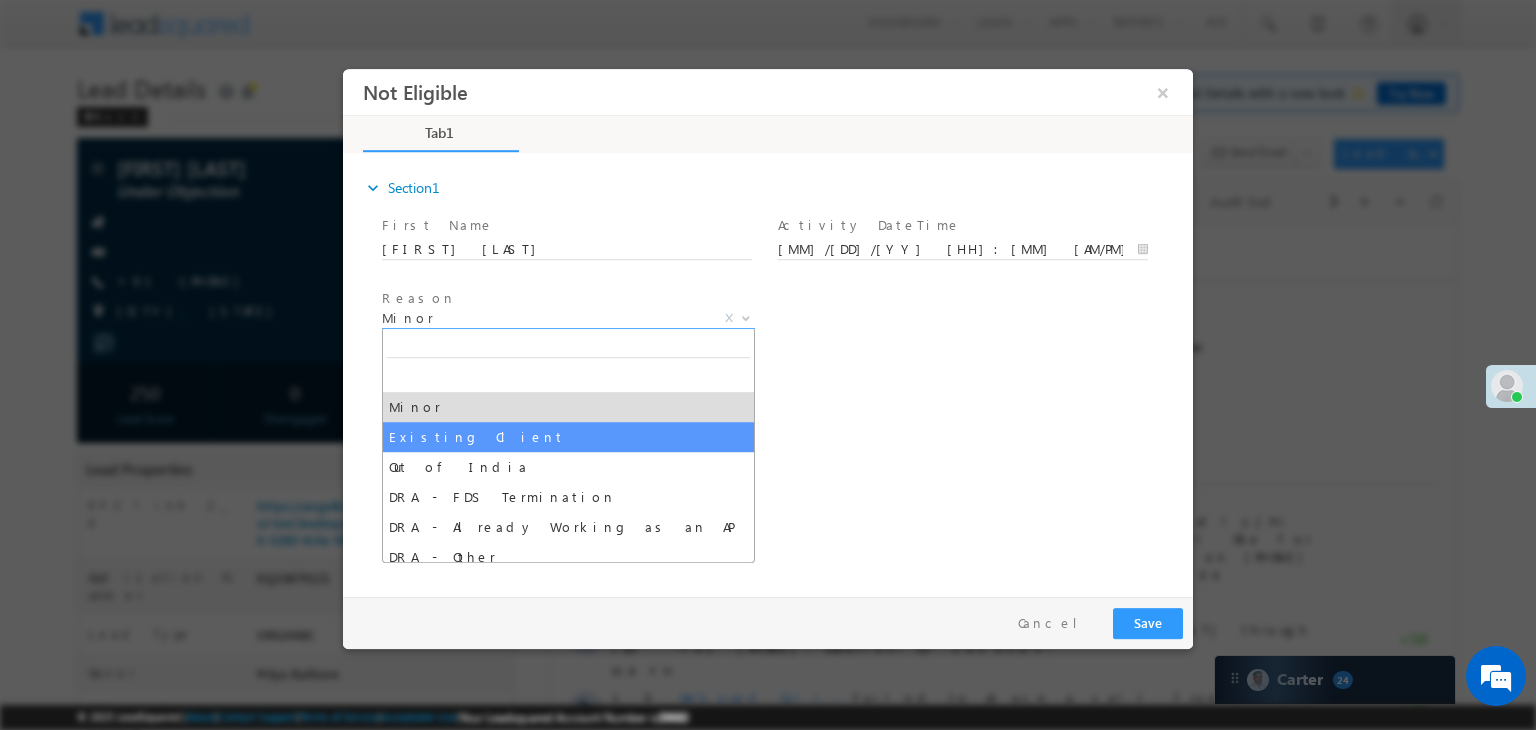 select on "Existing Client" 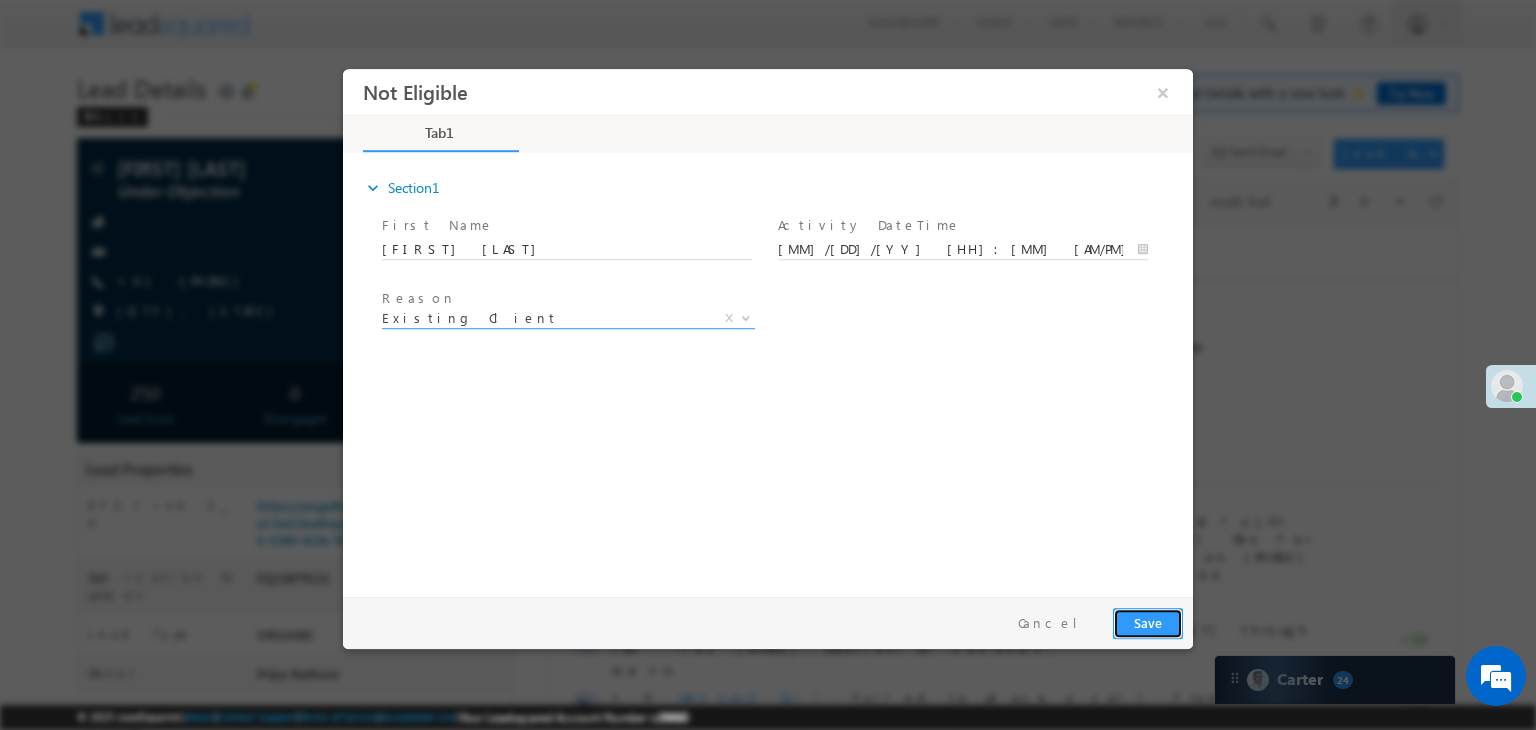 click on "Save" at bounding box center [1148, 623] 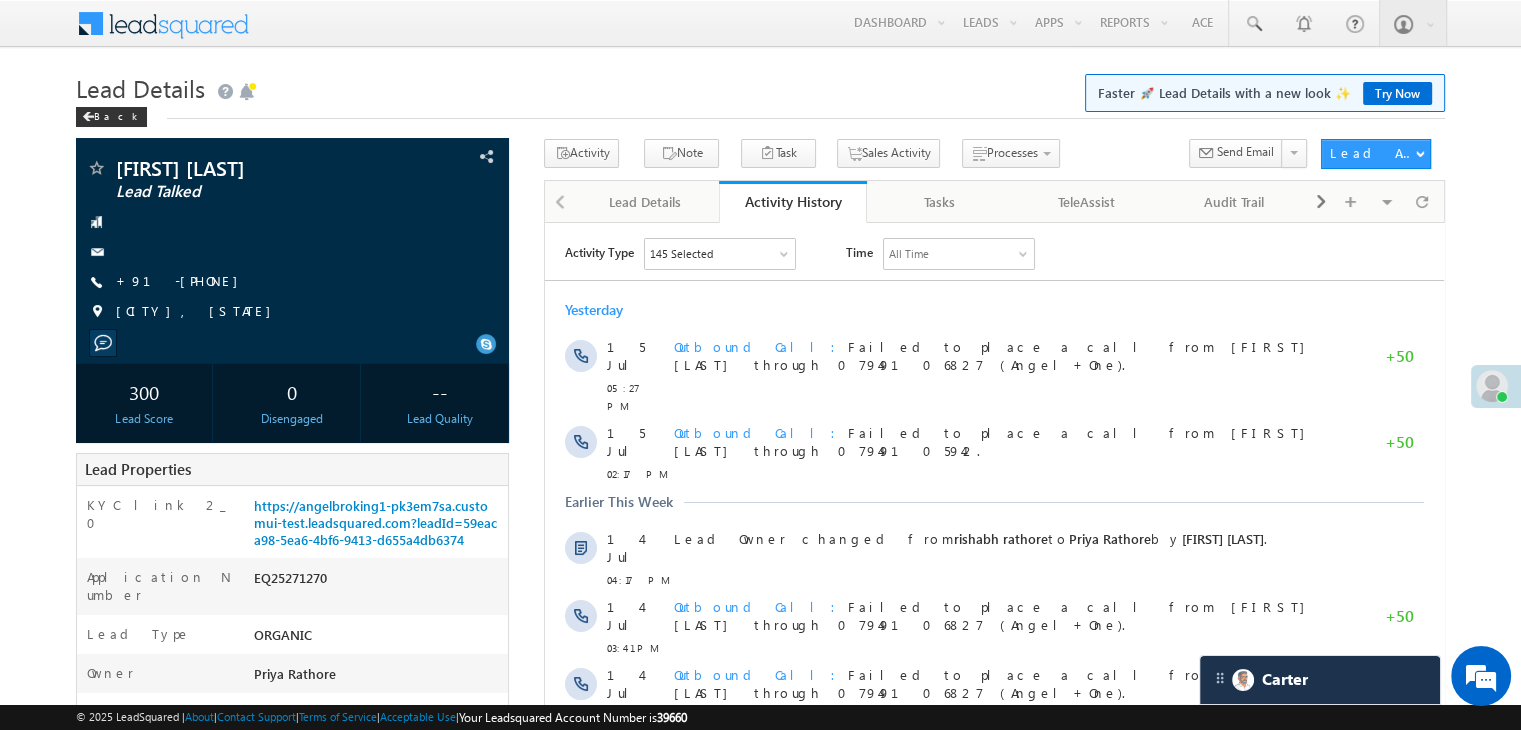 scroll, scrollTop: 0, scrollLeft: 0, axis: both 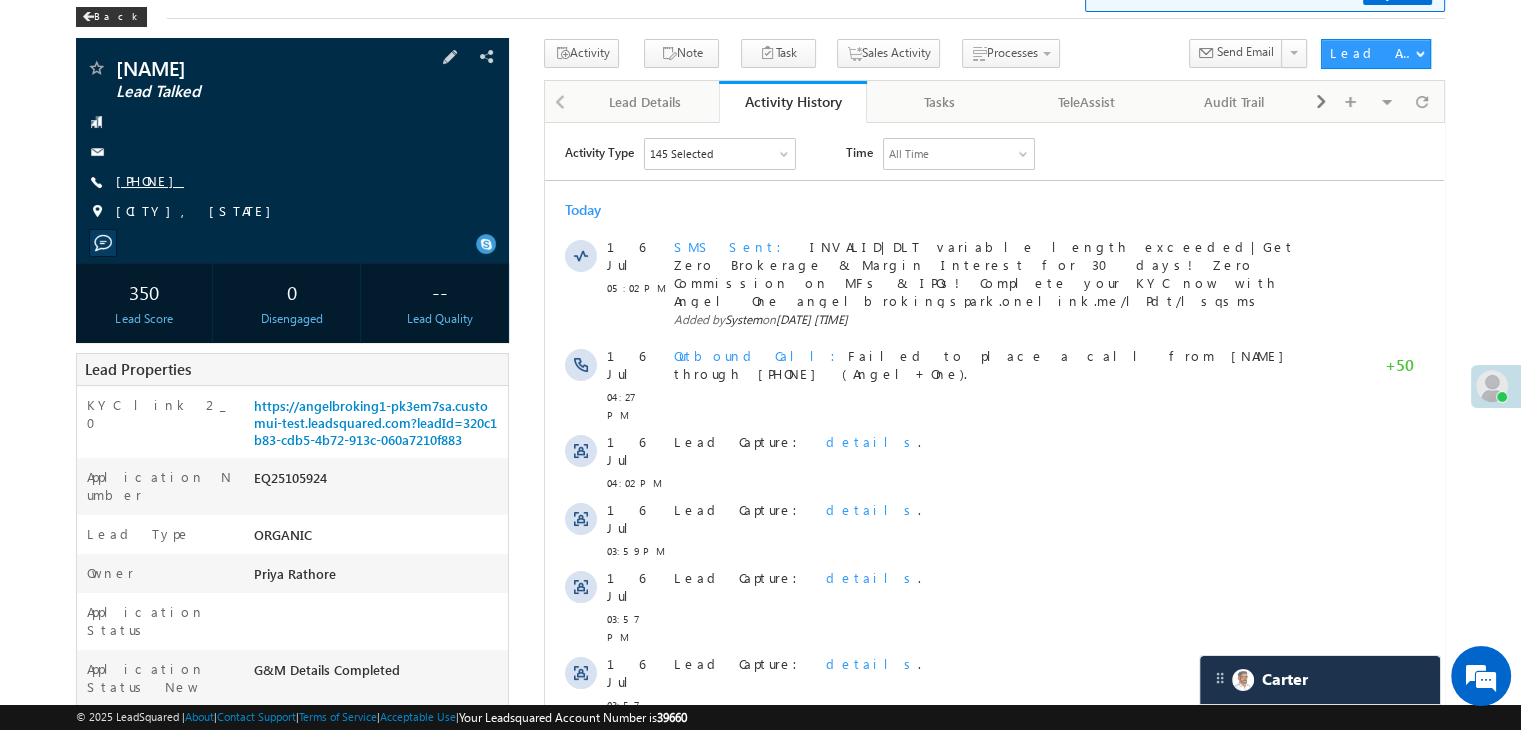 click on "[PHONE]" at bounding box center [150, 180] 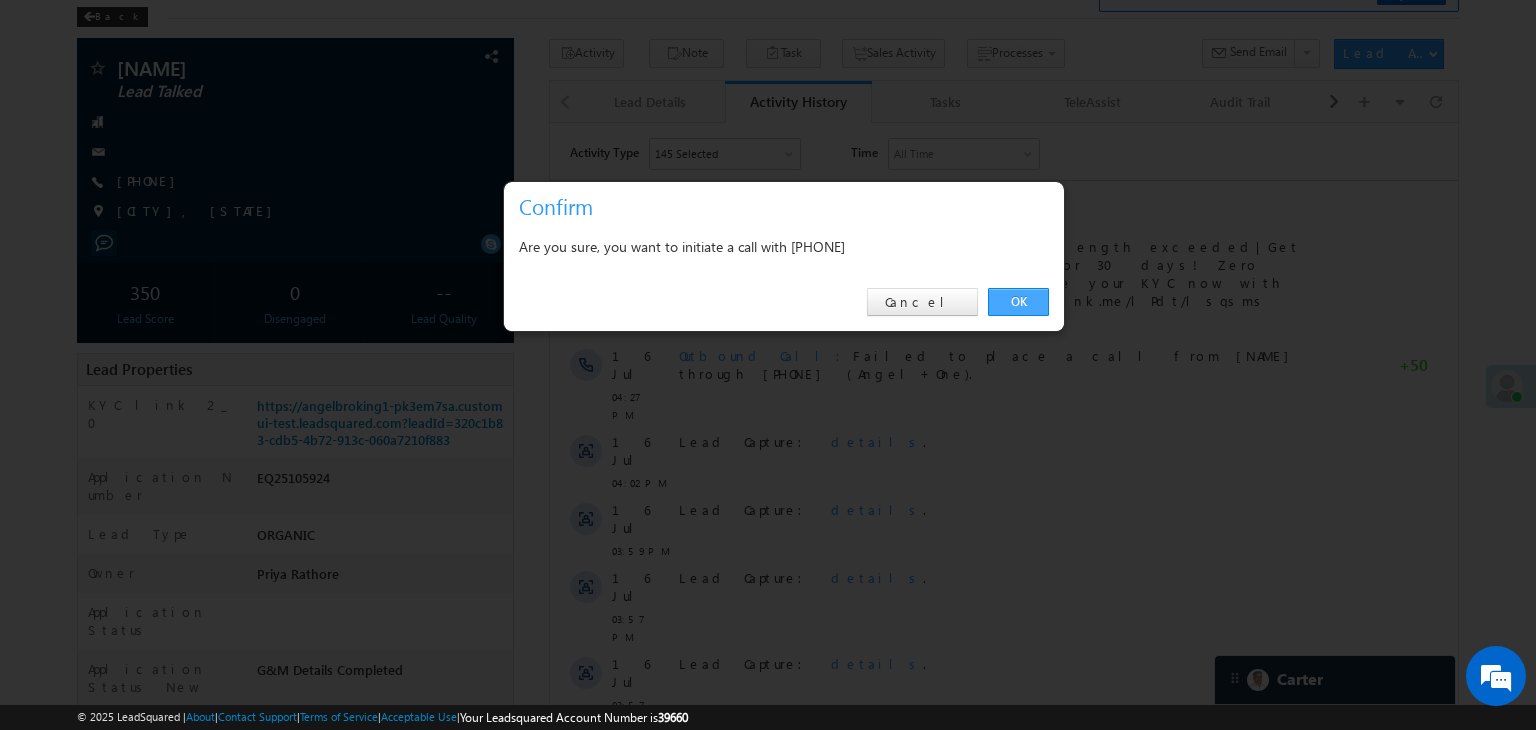 click on "OK" at bounding box center (1018, 302) 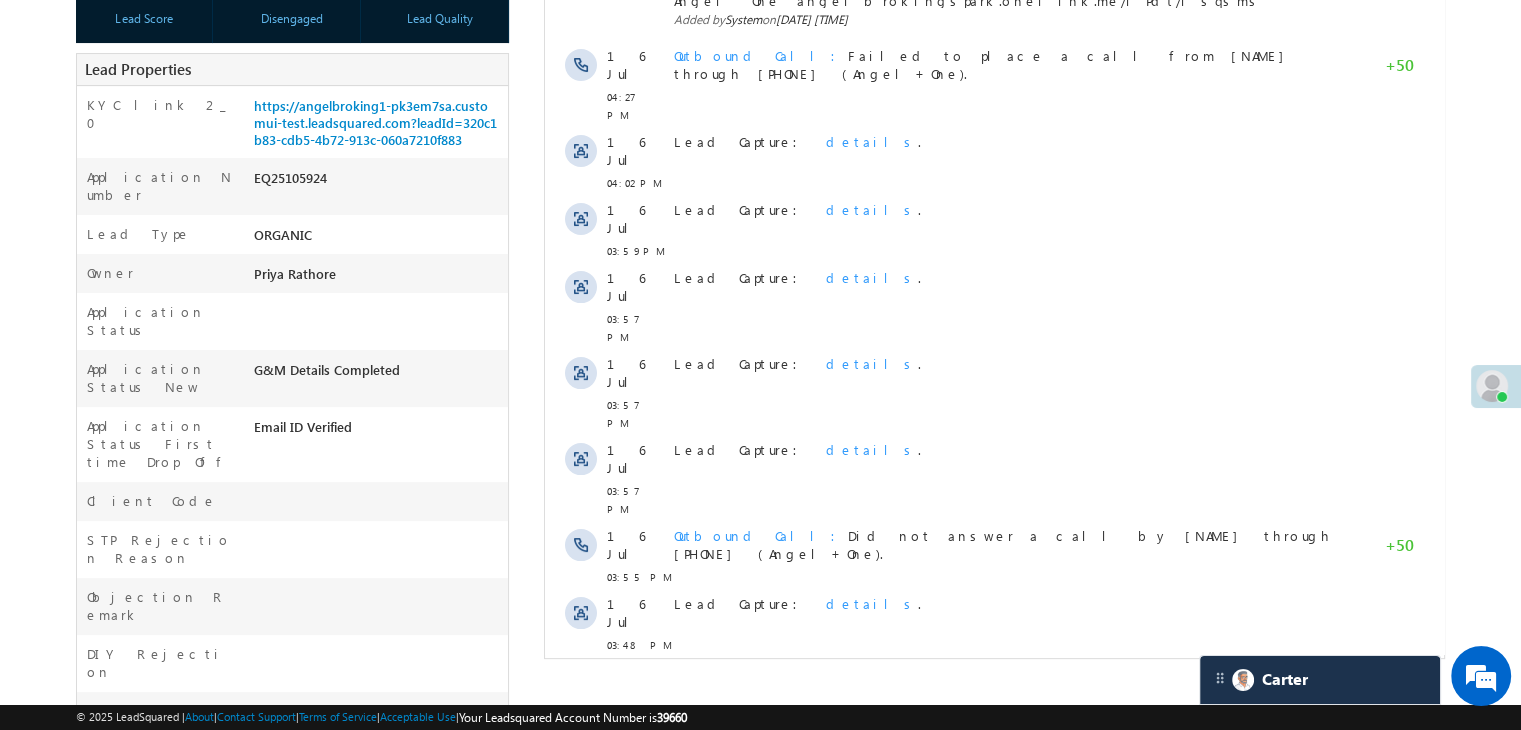 scroll, scrollTop: 100, scrollLeft: 0, axis: vertical 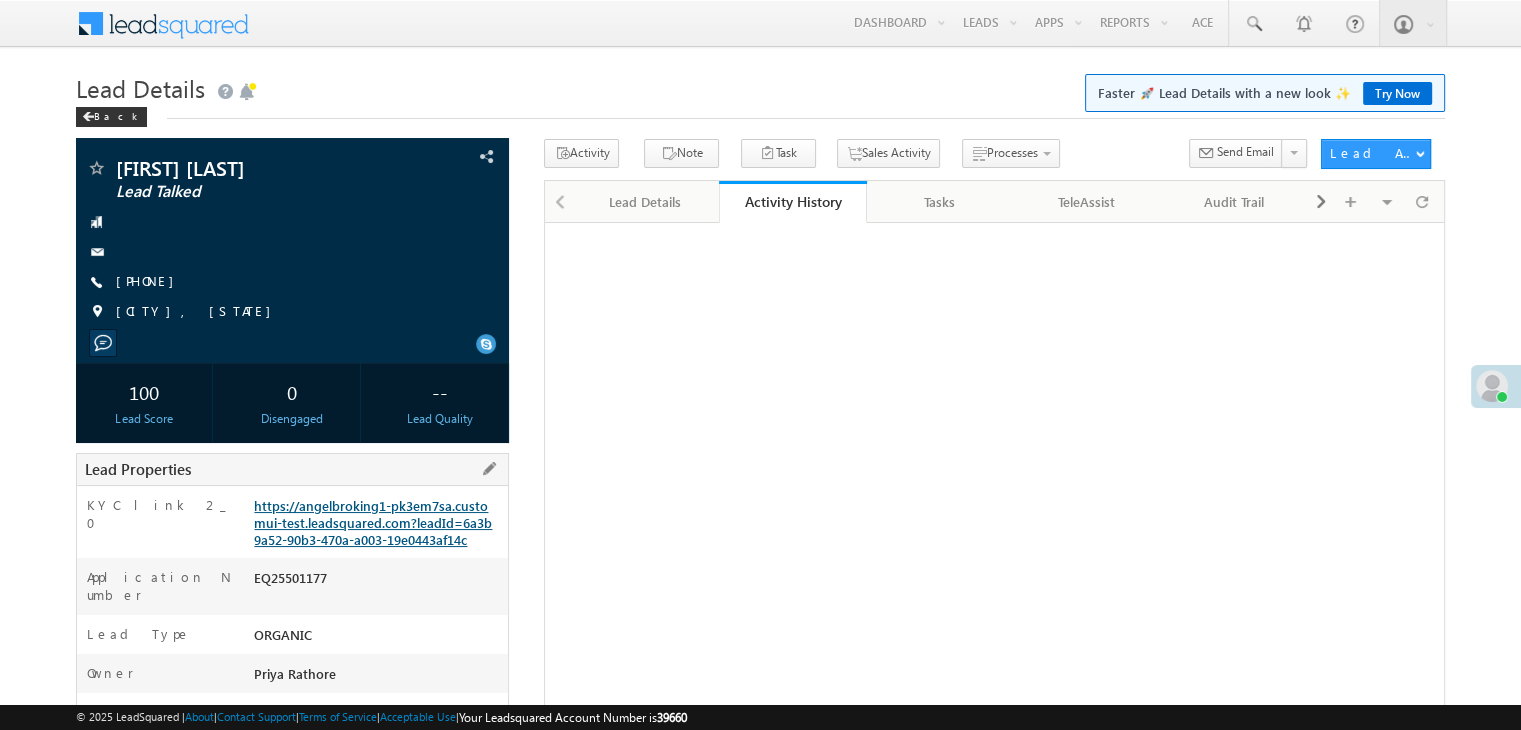 click on "https://angelbroking1-pk3em7sa.customui-test.leadsquared.com?leadId=6a3b9a52-90b3-470a-a003-19e0443af14c" at bounding box center (373, 522) 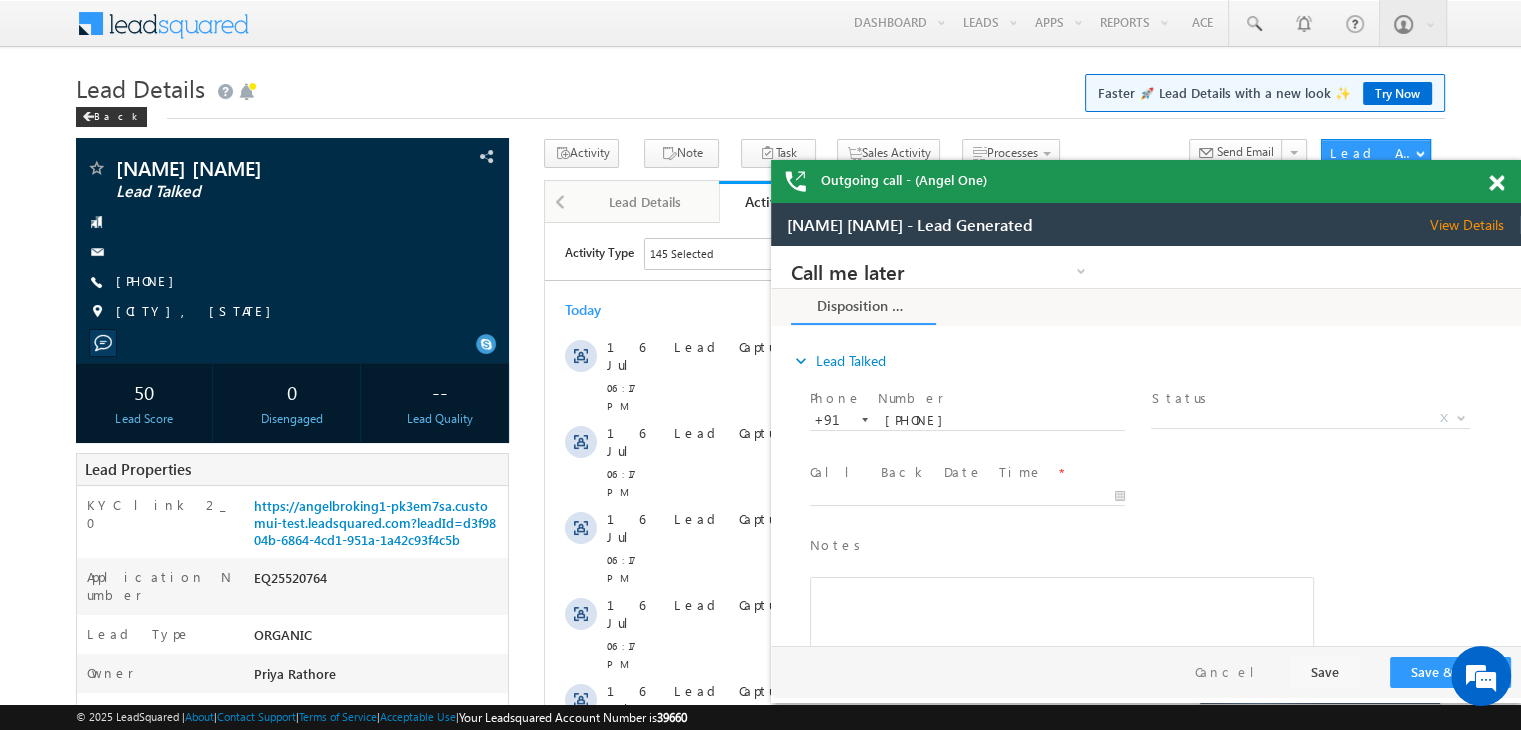 scroll, scrollTop: 0, scrollLeft: 0, axis: both 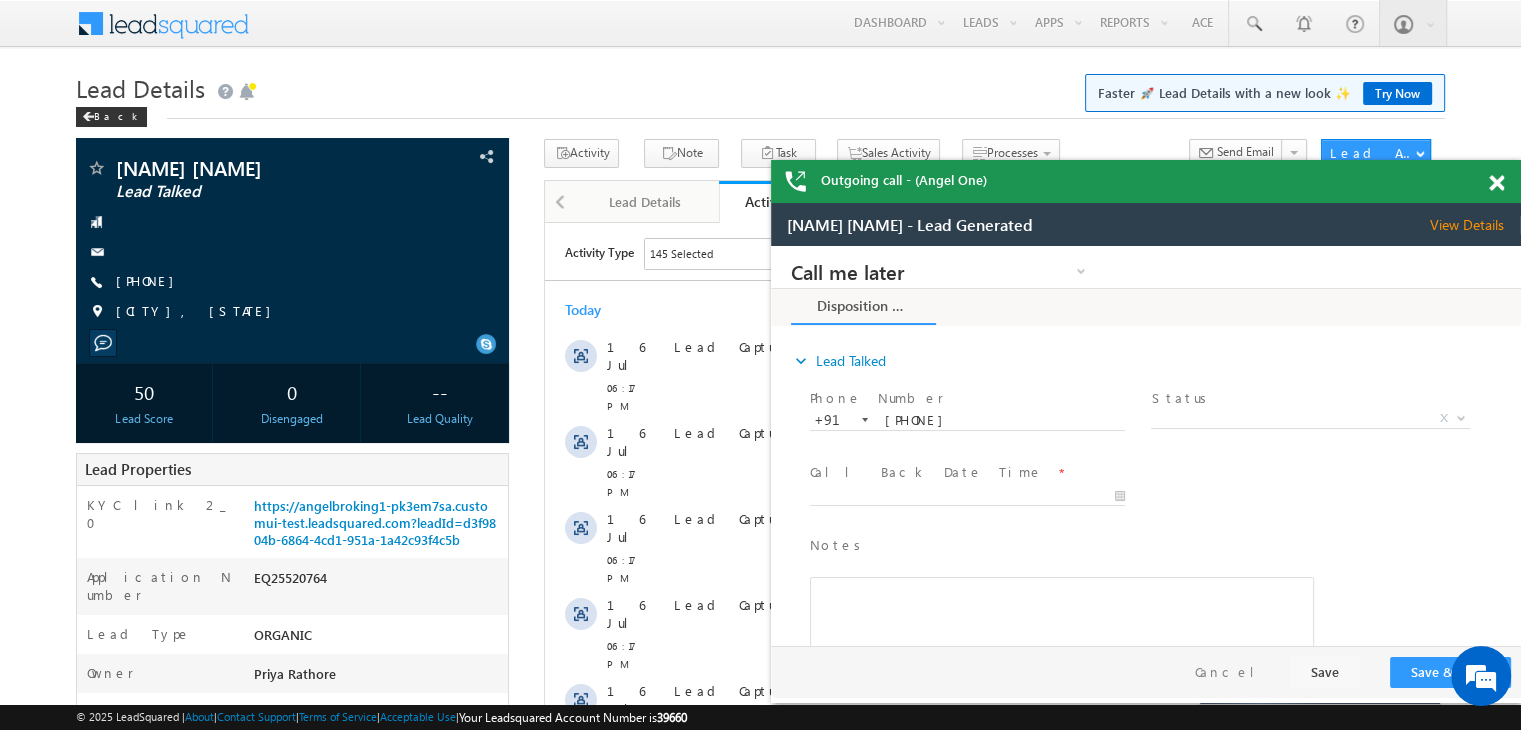 drag, startPoint x: 1499, startPoint y: 184, endPoint x: 32, endPoint y: 35, distance: 1474.5474 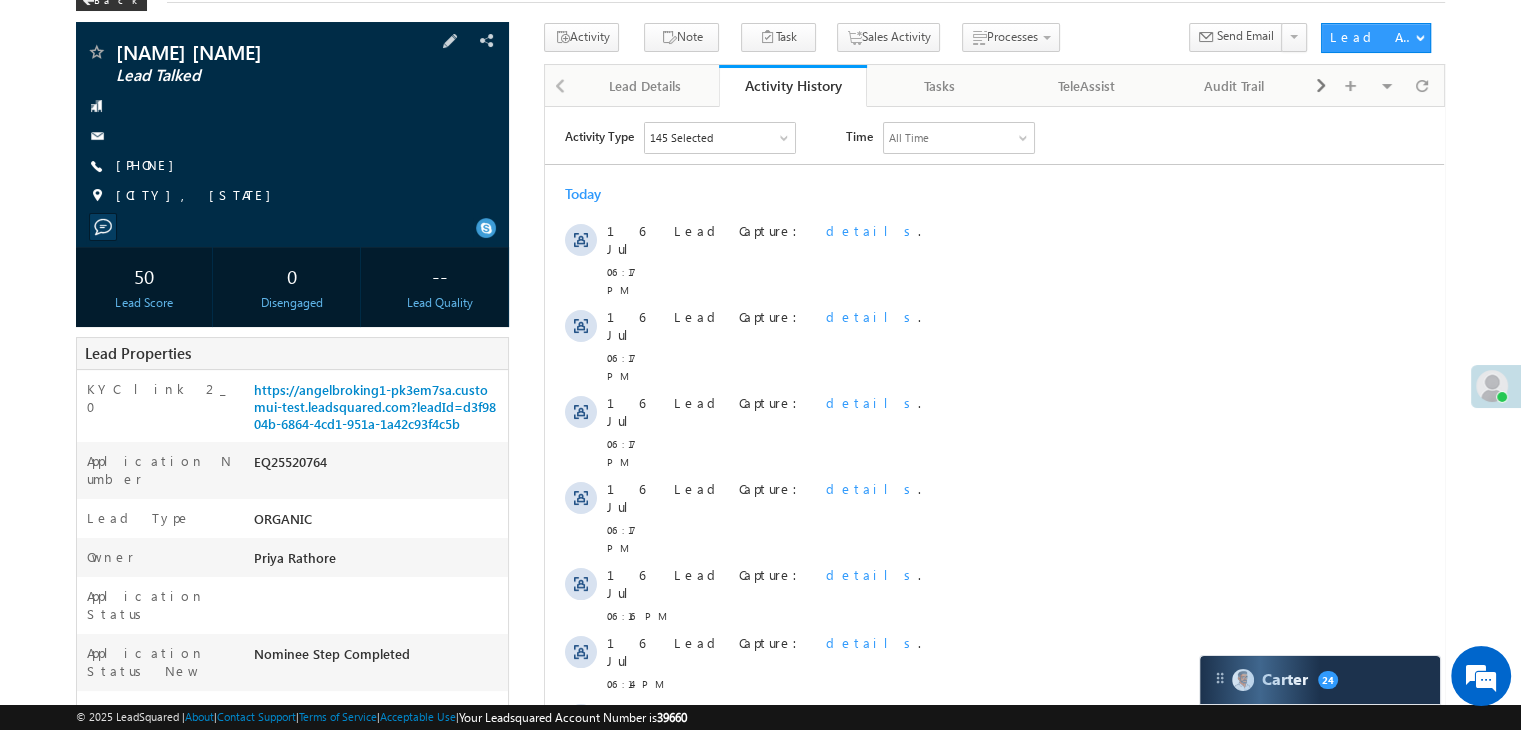 scroll, scrollTop: 300, scrollLeft: 0, axis: vertical 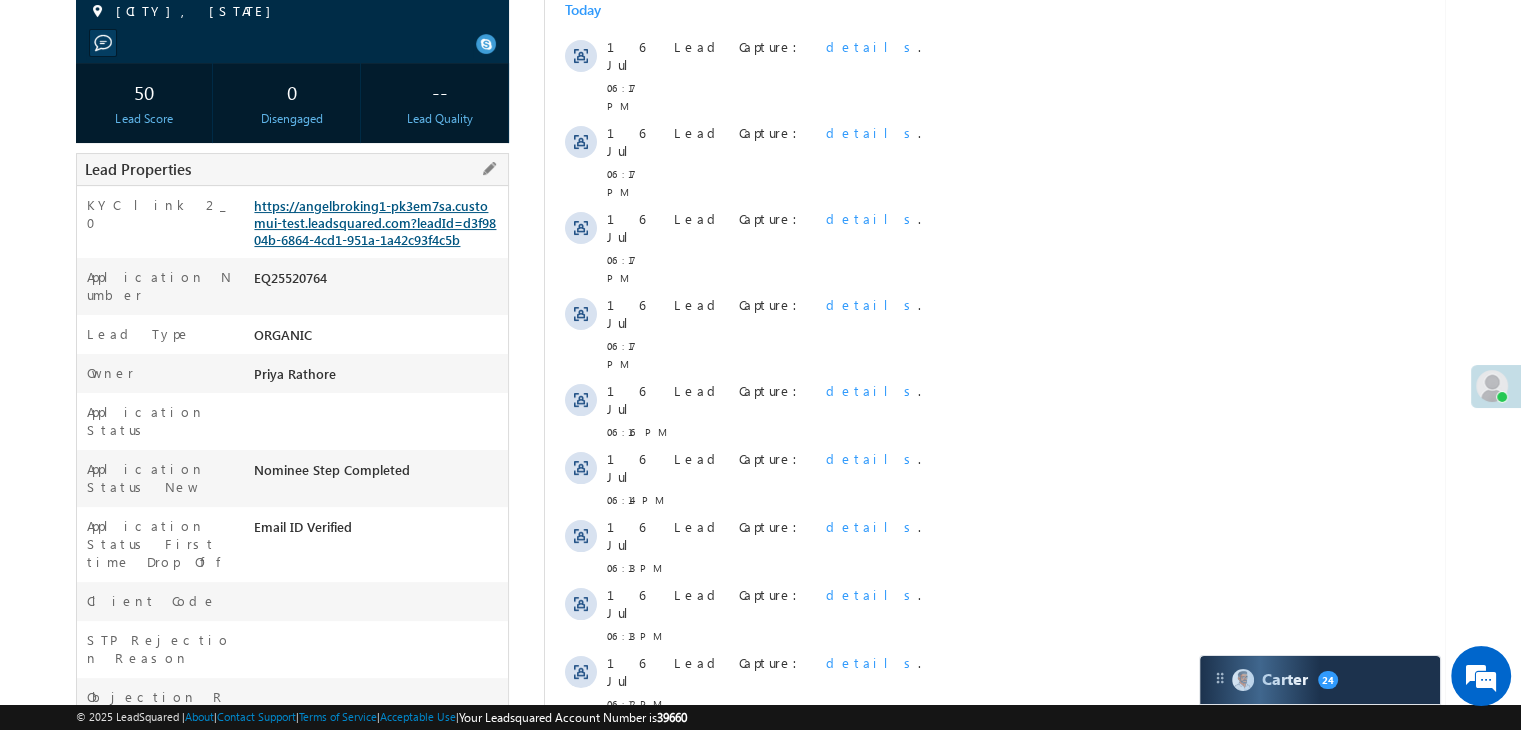 click on "https://angelbroking1-pk3em7sa.customui-test.leadsquared.com?leadId=d3f9804b-6864-4cd1-951a-1a42c93f4c5b" at bounding box center [375, 222] 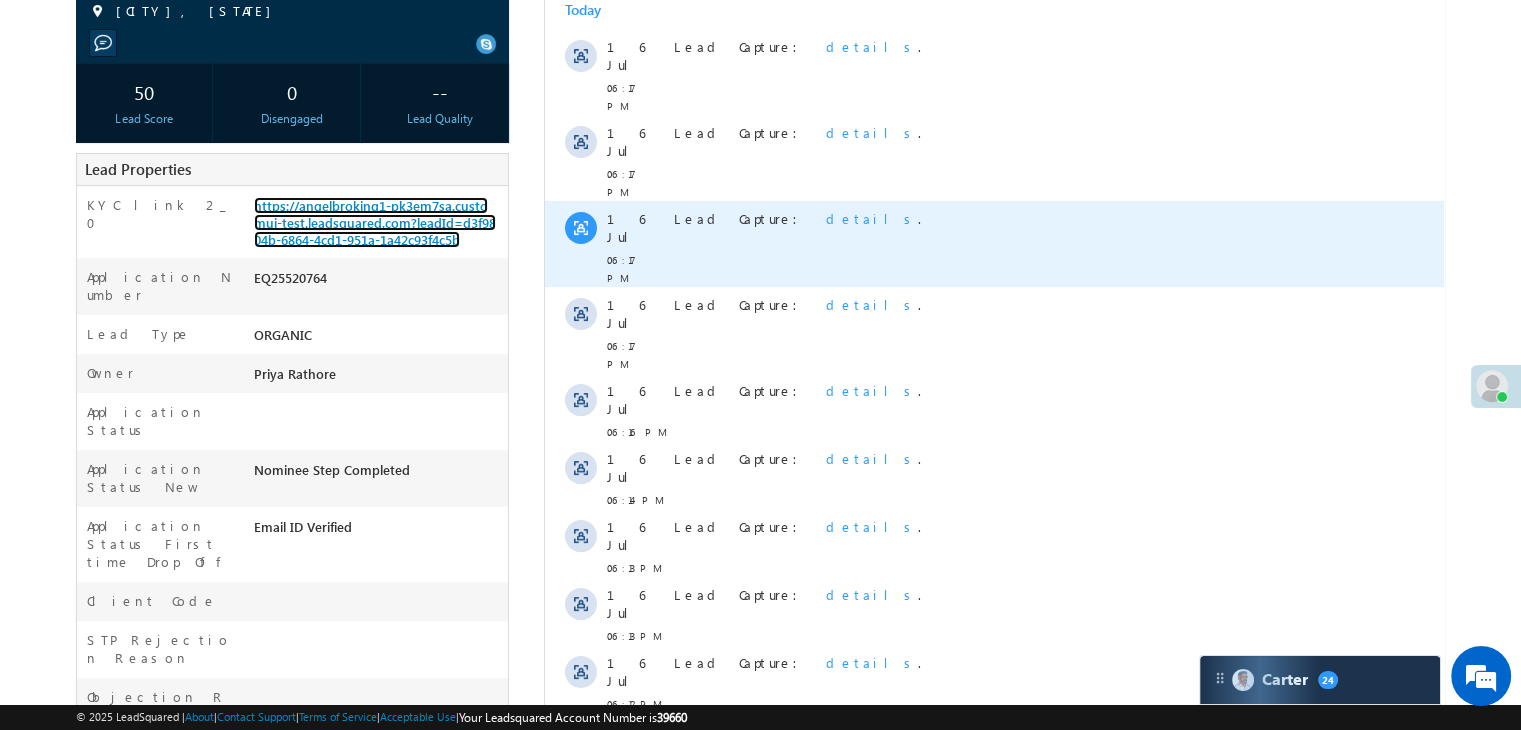 scroll, scrollTop: 0, scrollLeft: 0, axis: both 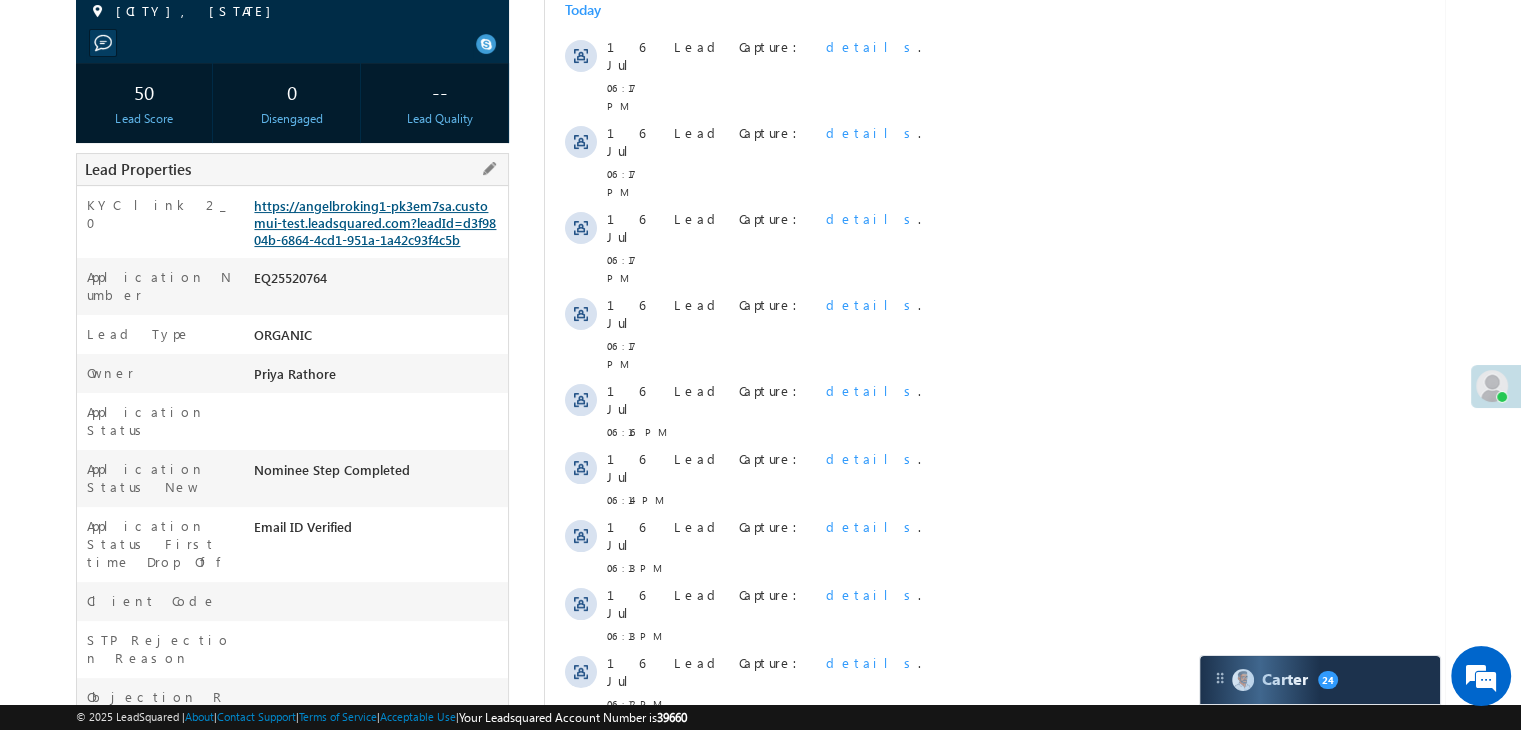 click on "https://angelbroking1-pk3em7sa.customui-test.leadsquared.com?leadId=d3f9804b-6864-4cd1-951a-1a42c93f4c5b" at bounding box center [375, 222] 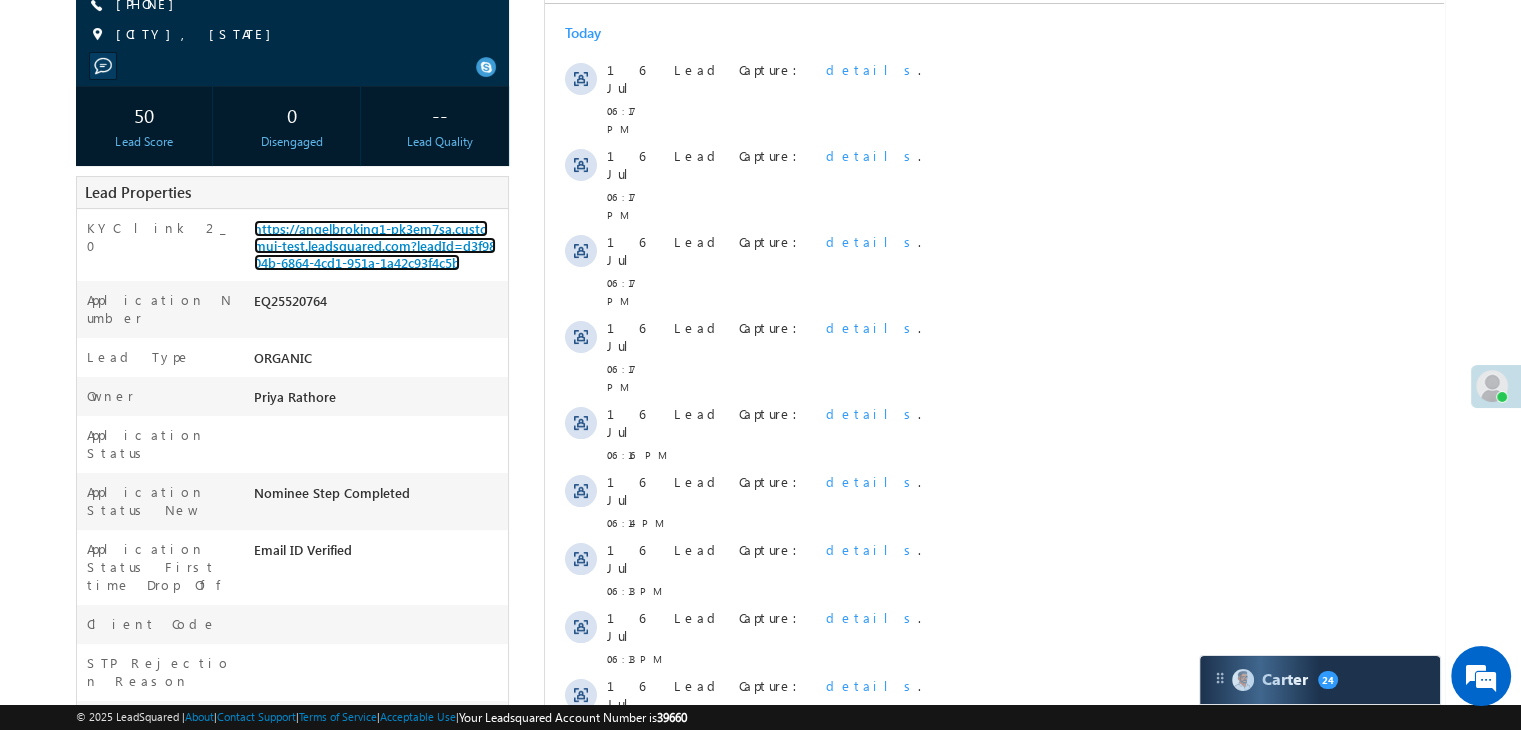 scroll, scrollTop: 500, scrollLeft: 0, axis: vertical 